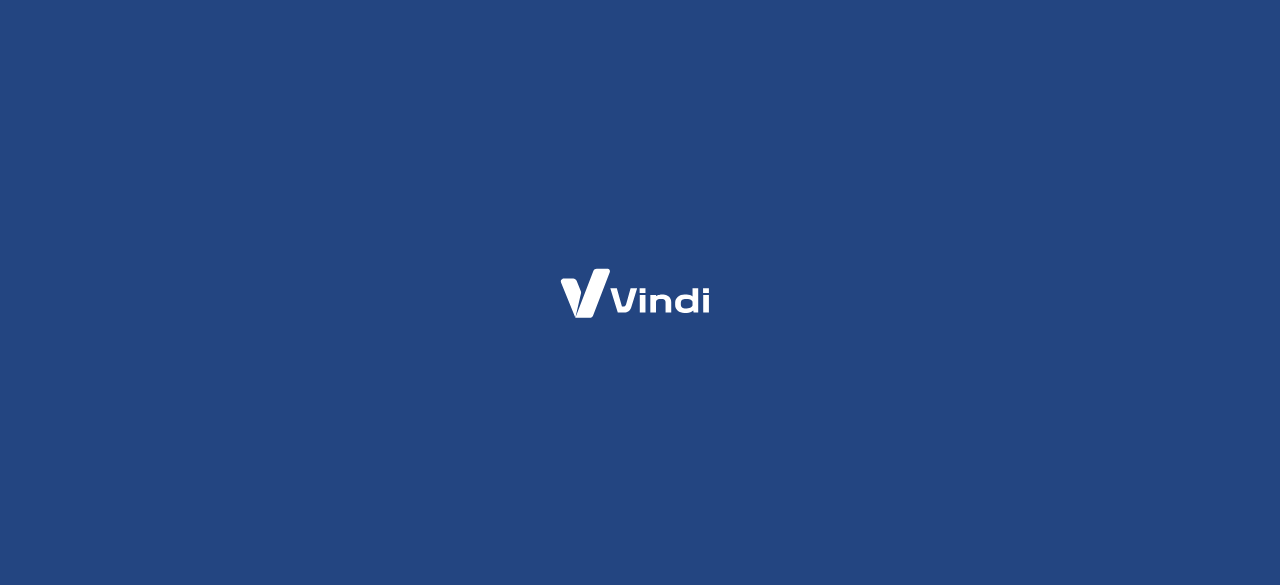 scroll, scrollTop: 0, scrollLeft: 0, axis: both 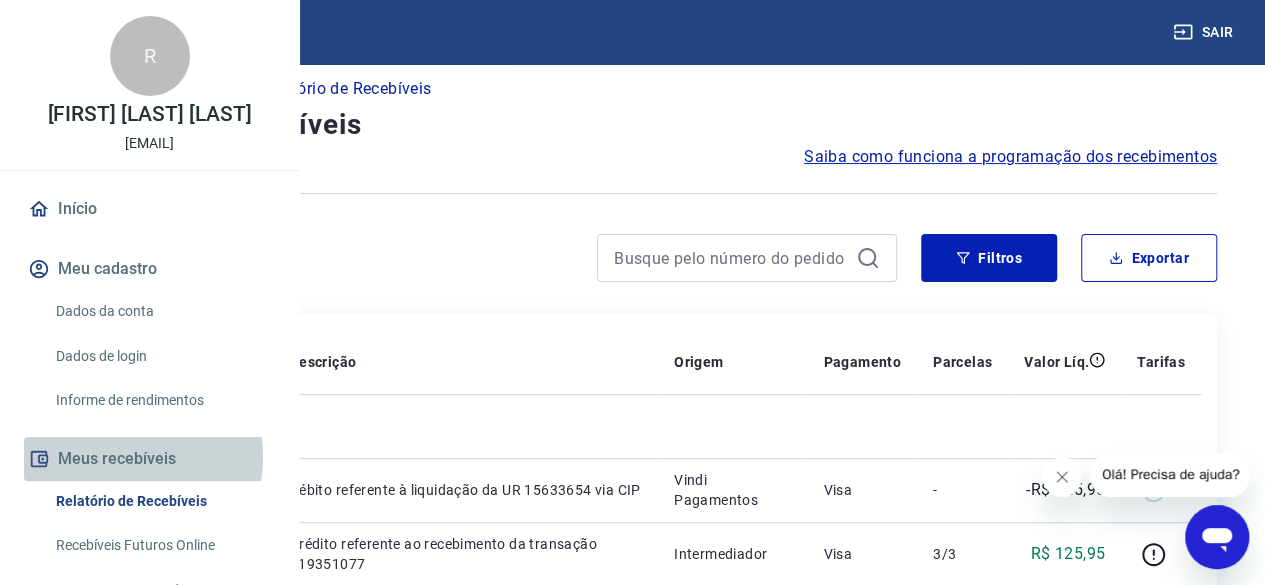 click on "Meus recebíveis" at bounding box center (149, 459) 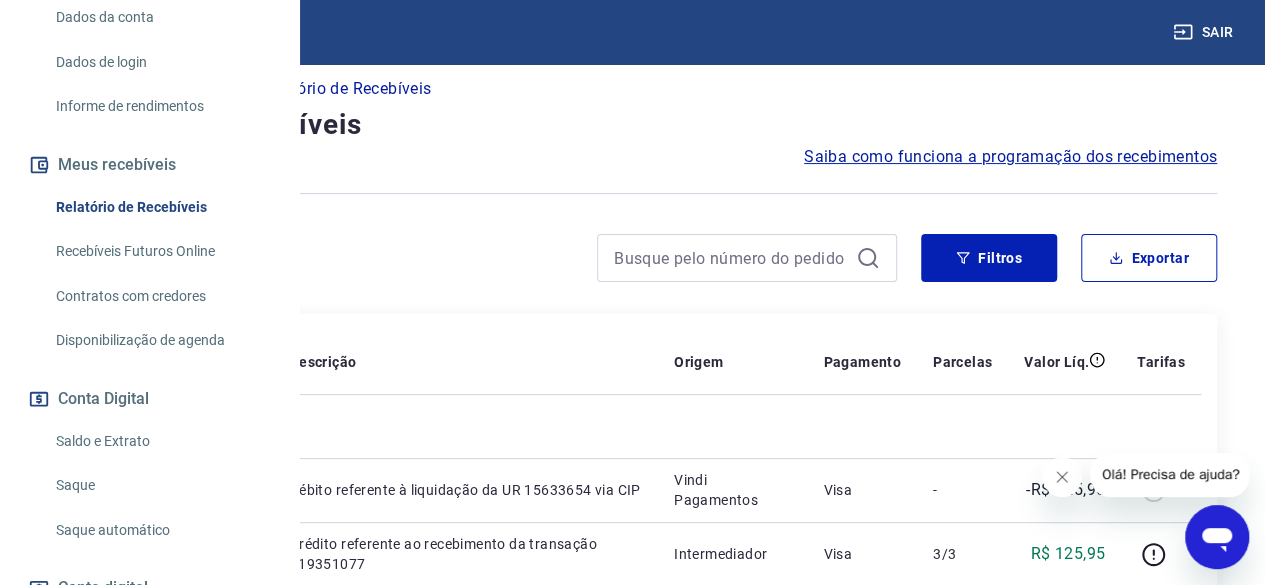 scroll, scrollTop: 327, scrollLeft: 0, axis: vertical 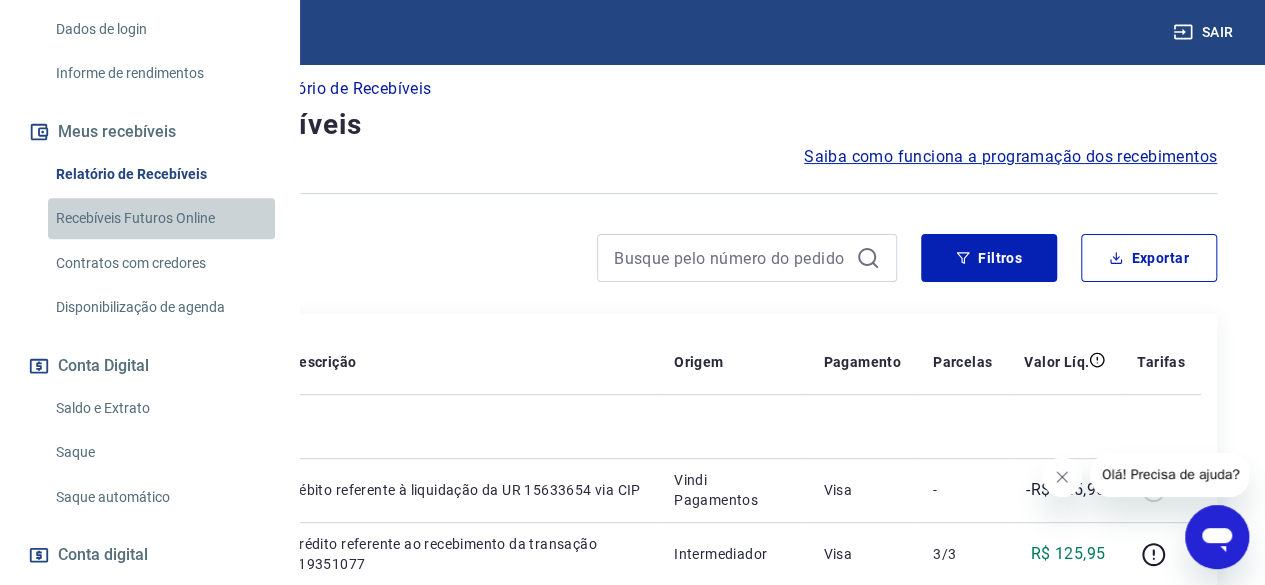 click on "Recebíveis Futuros Online" at bounding box center [161, 218] 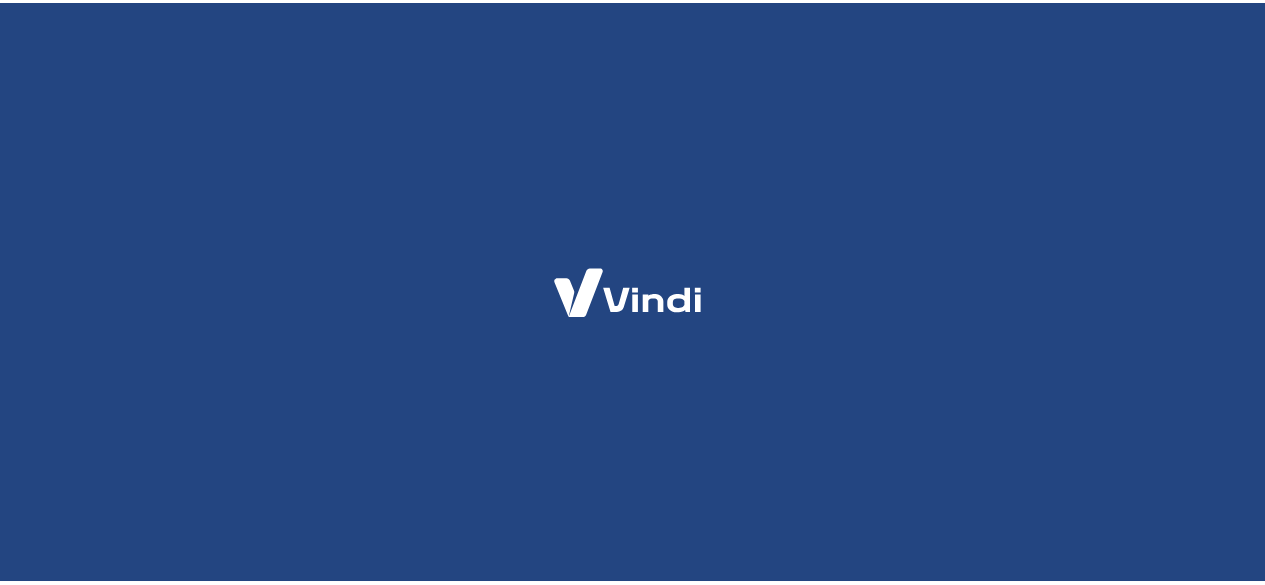 scroll, scrollTop: 0, scrollLeft: 0, axis: both 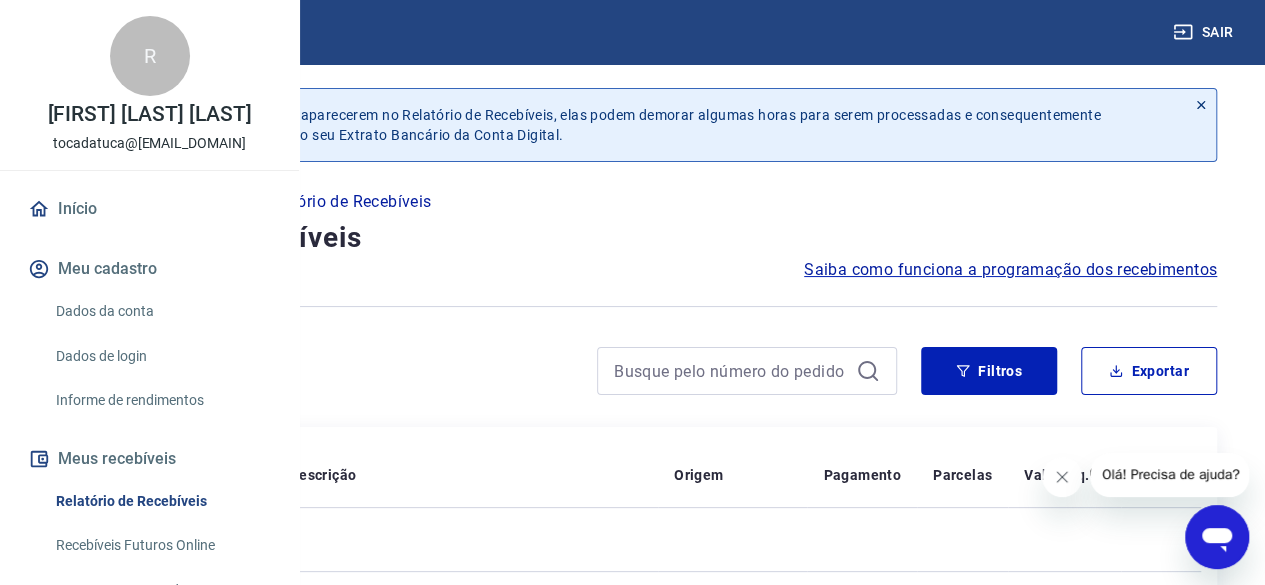 click on "Meus Recebíveis" at bounding box center [174, 202] 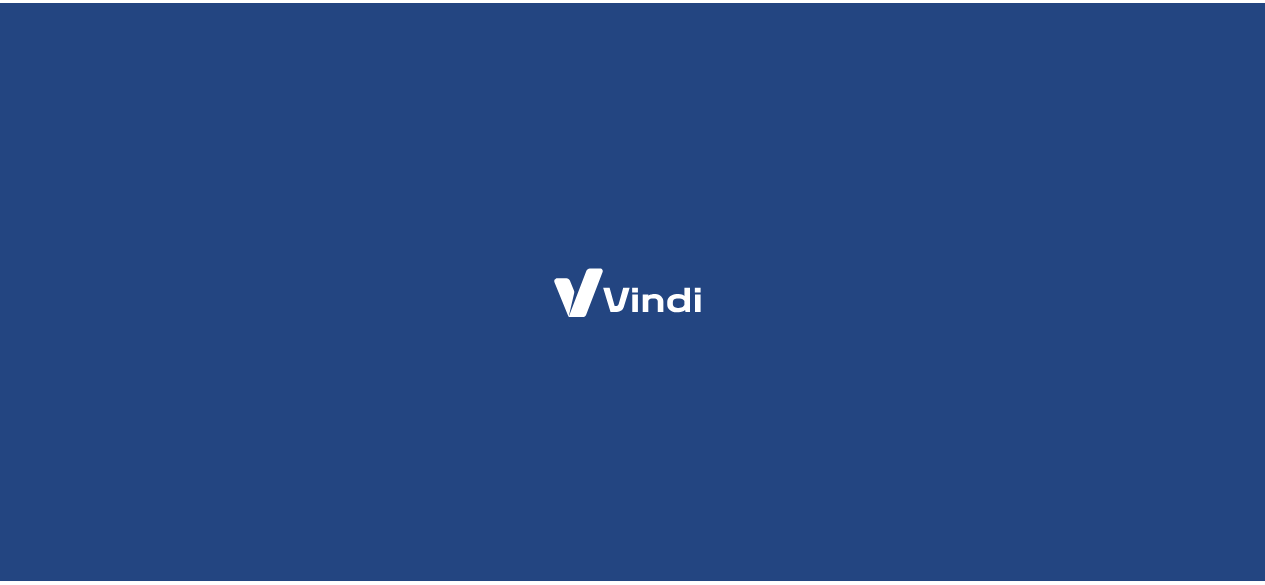 scroll, scrollTop: 0, scrollLeft: 0, axis: both 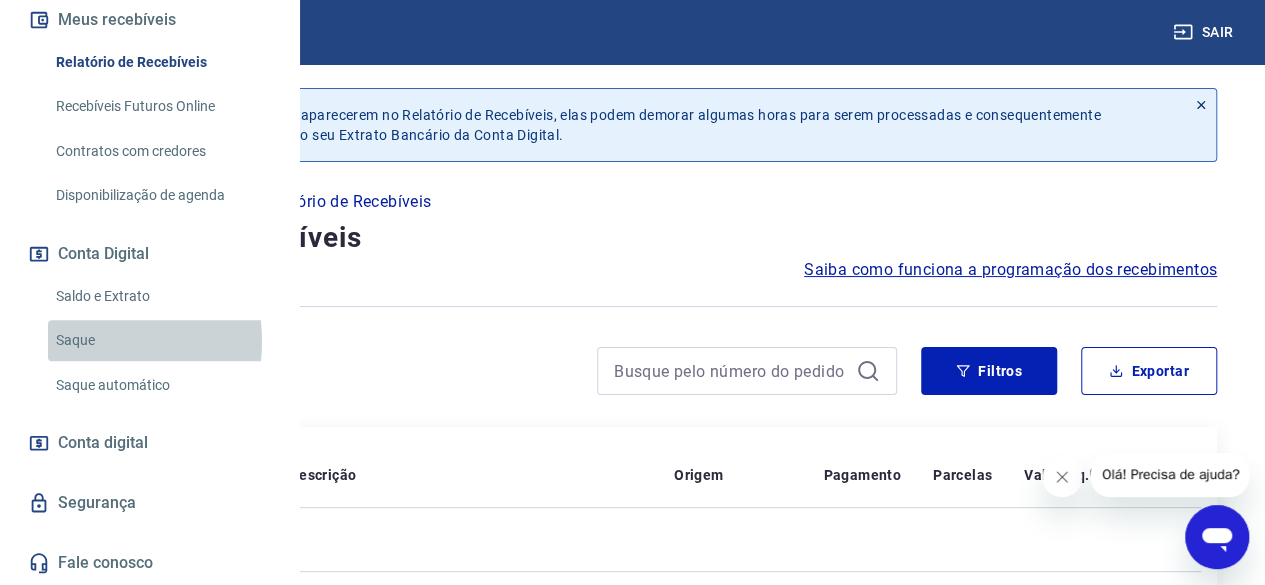 click on "Saque" at bounding box center (161, 340) 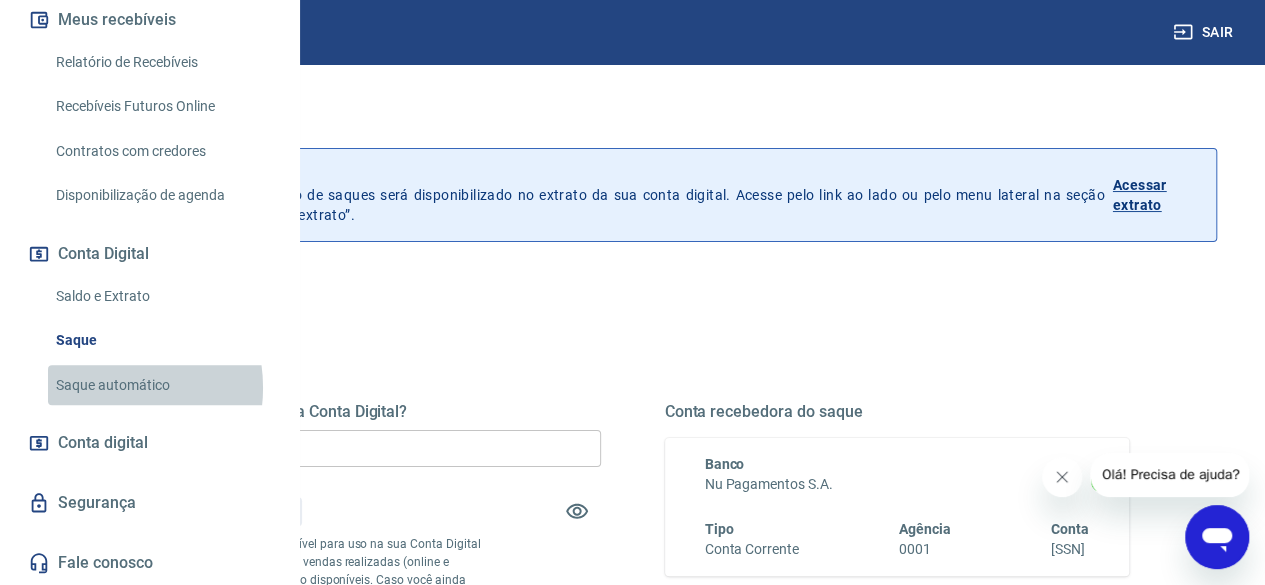click on "Saque automático" at bounding box center [161, 385] 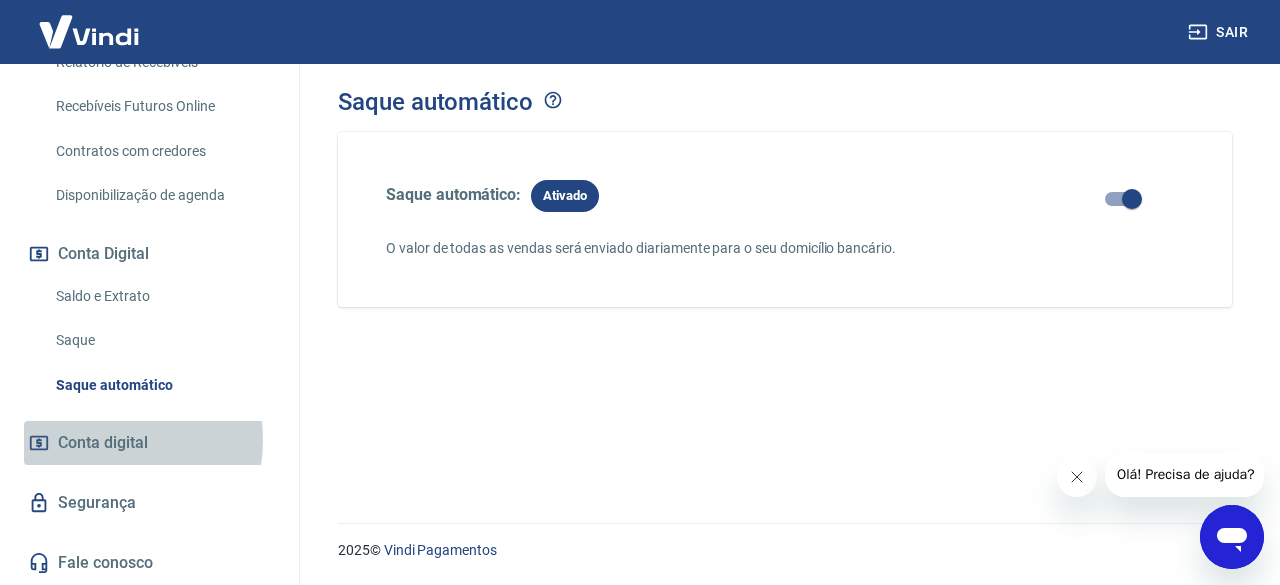 click on "Conta digital" at bounding box center (103, 443) 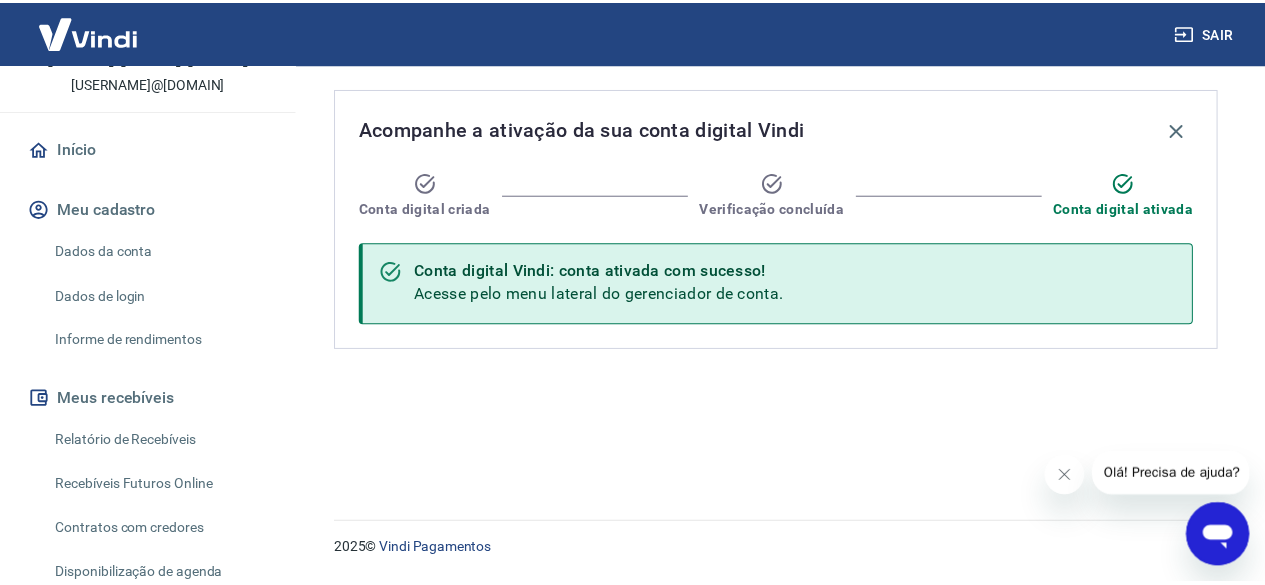 scroll, scrollTop: 116, scrollLeft: 0, axis: vertical 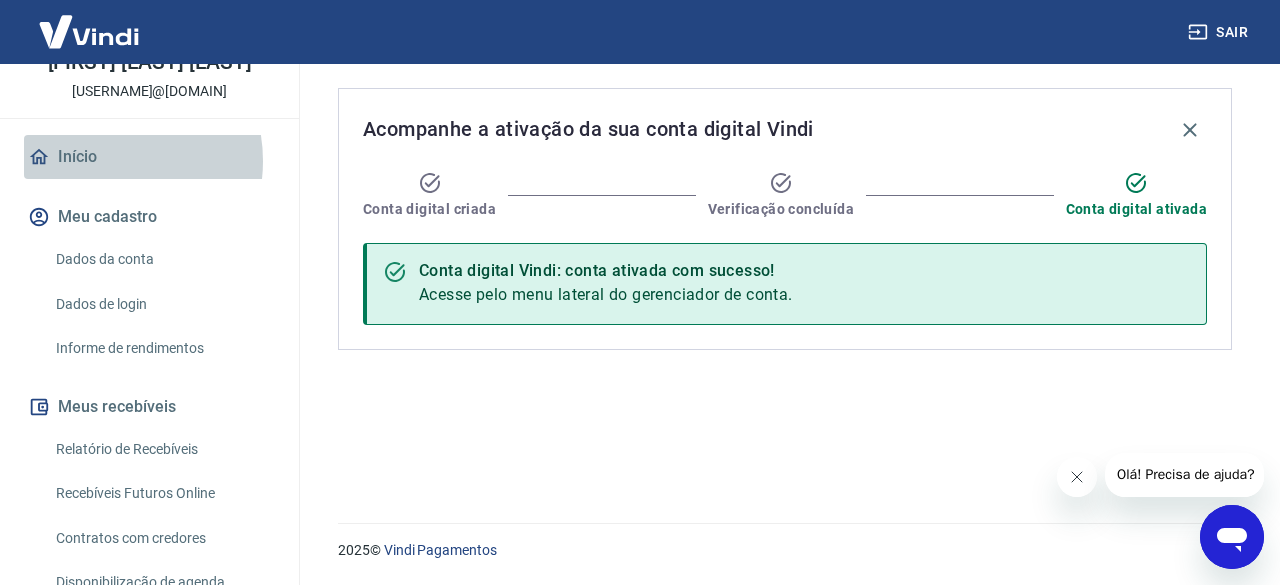 click on "Início" at bounding box center (149, 157) 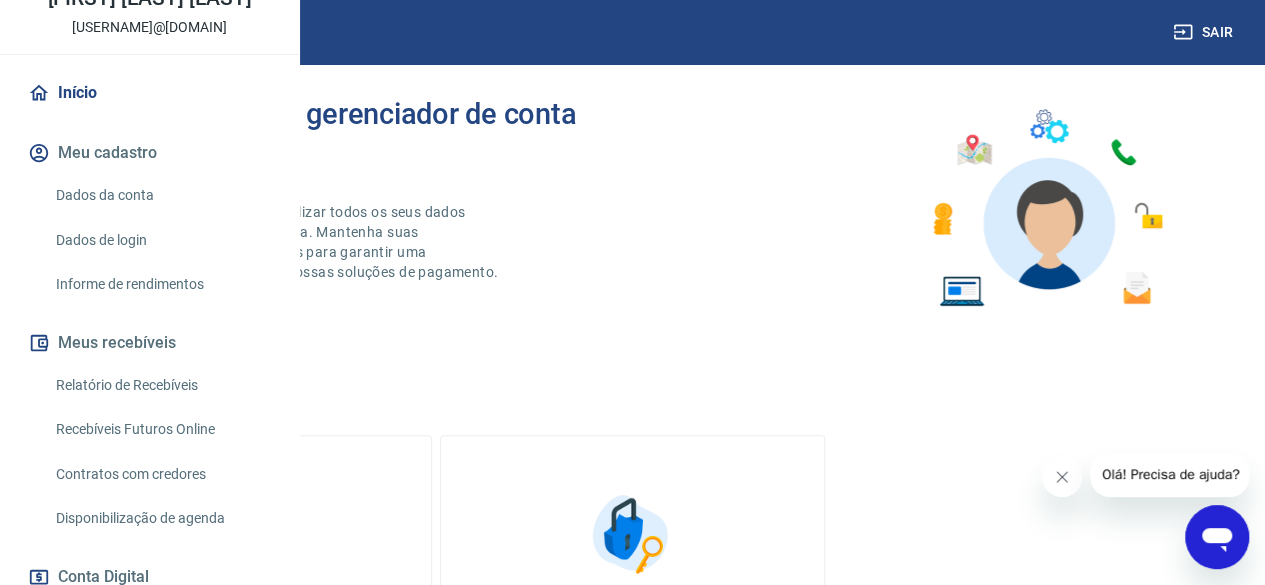 scroll, scrollTop: 0, scrollLeft: 0, axis: both 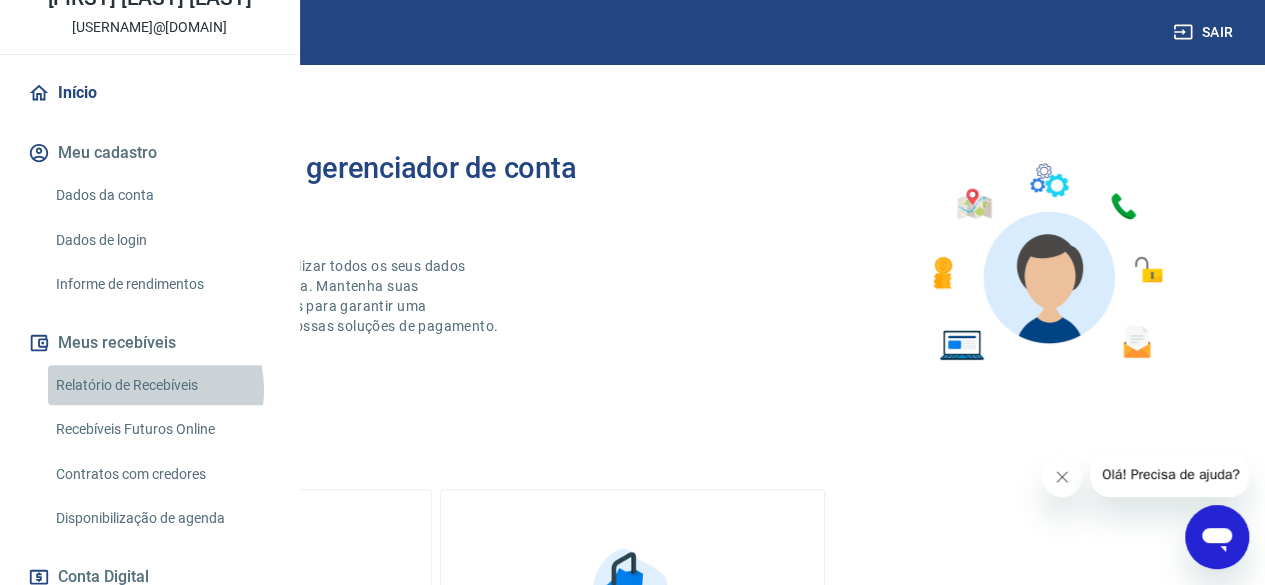 click on "Relatório de Recebíveis" at bounding box center [161, 385] 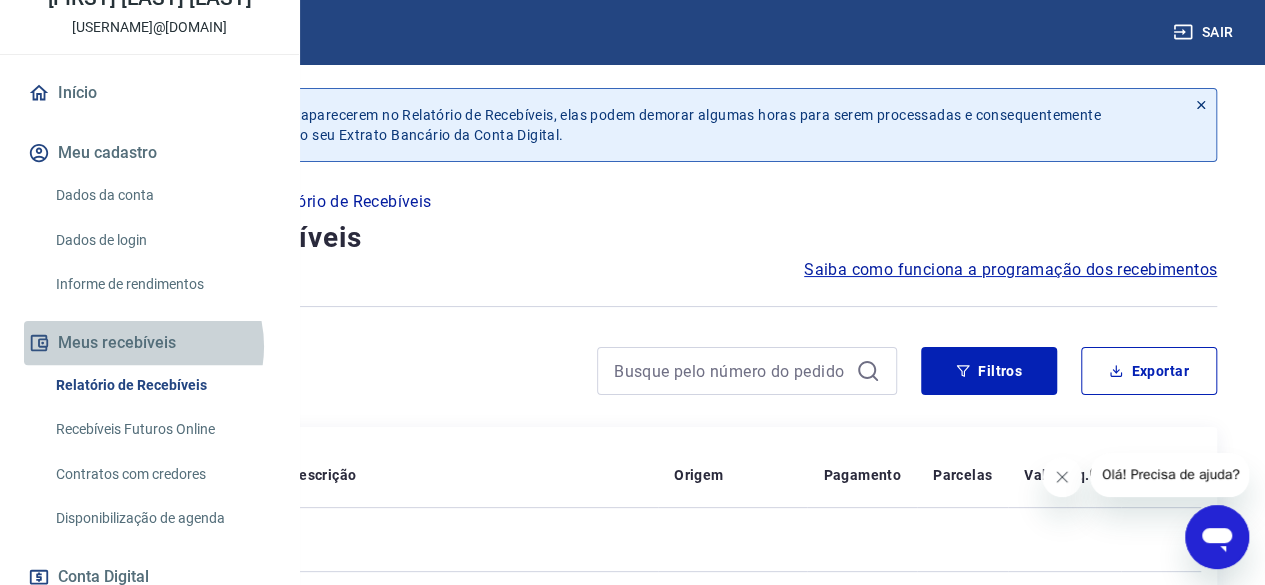 click on "Meus recebíveis" at bounding box center (149, 343) 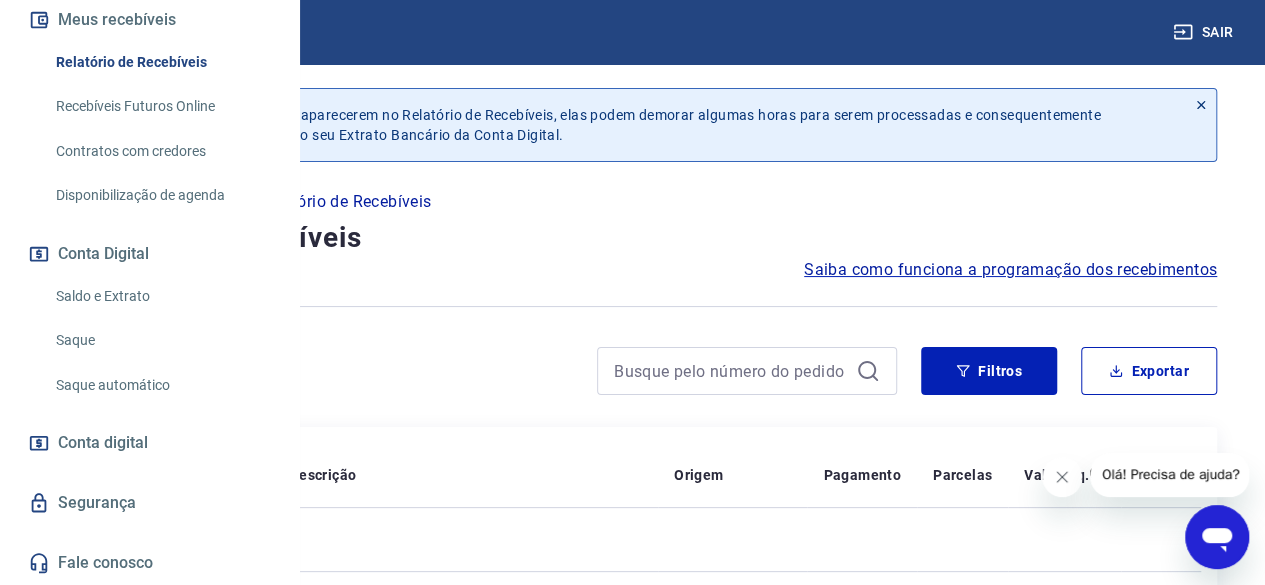 scroll, scrollTop: 436, scrollLeft: 0, axis: vertical 